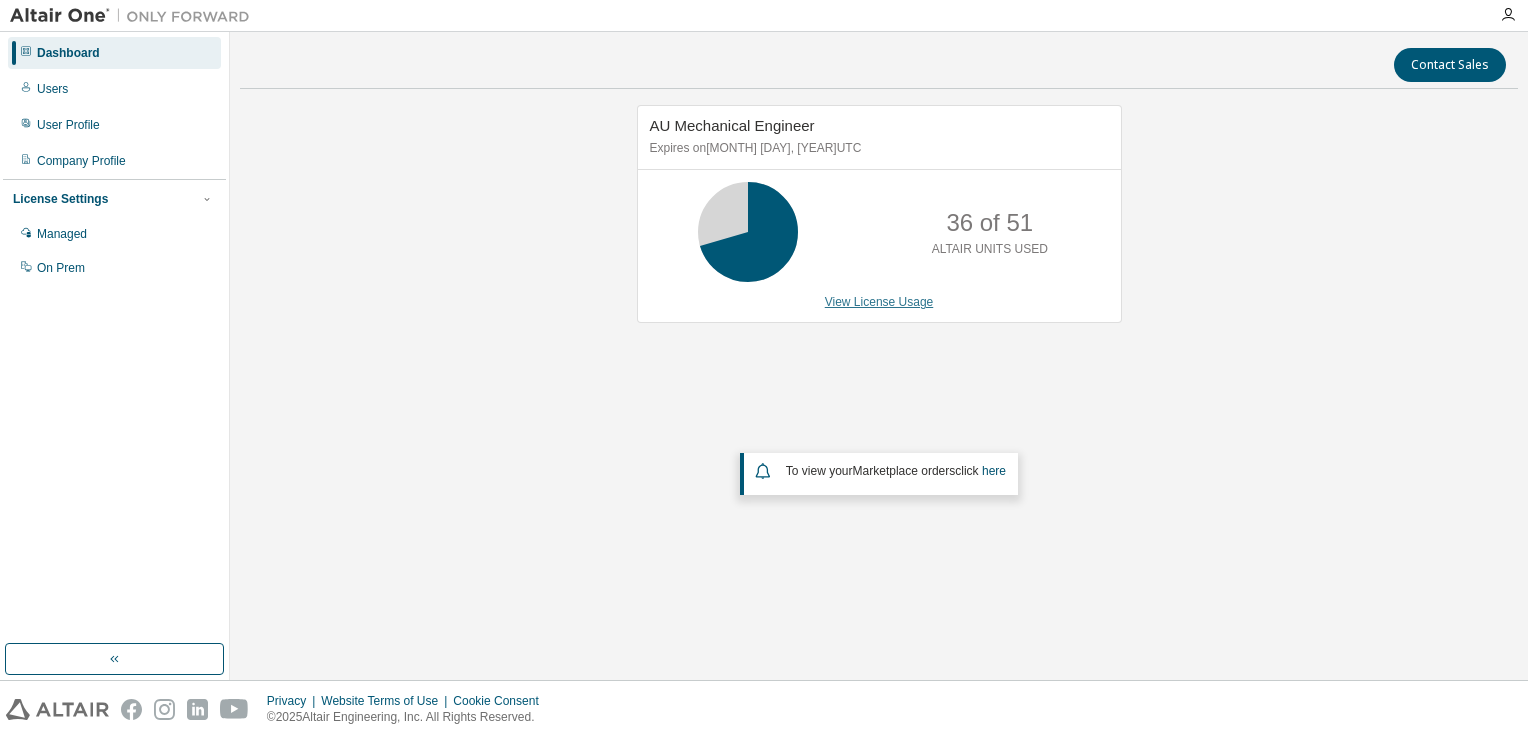 scroll, scrollTop: 0, scrollLeft: 0, axis: both 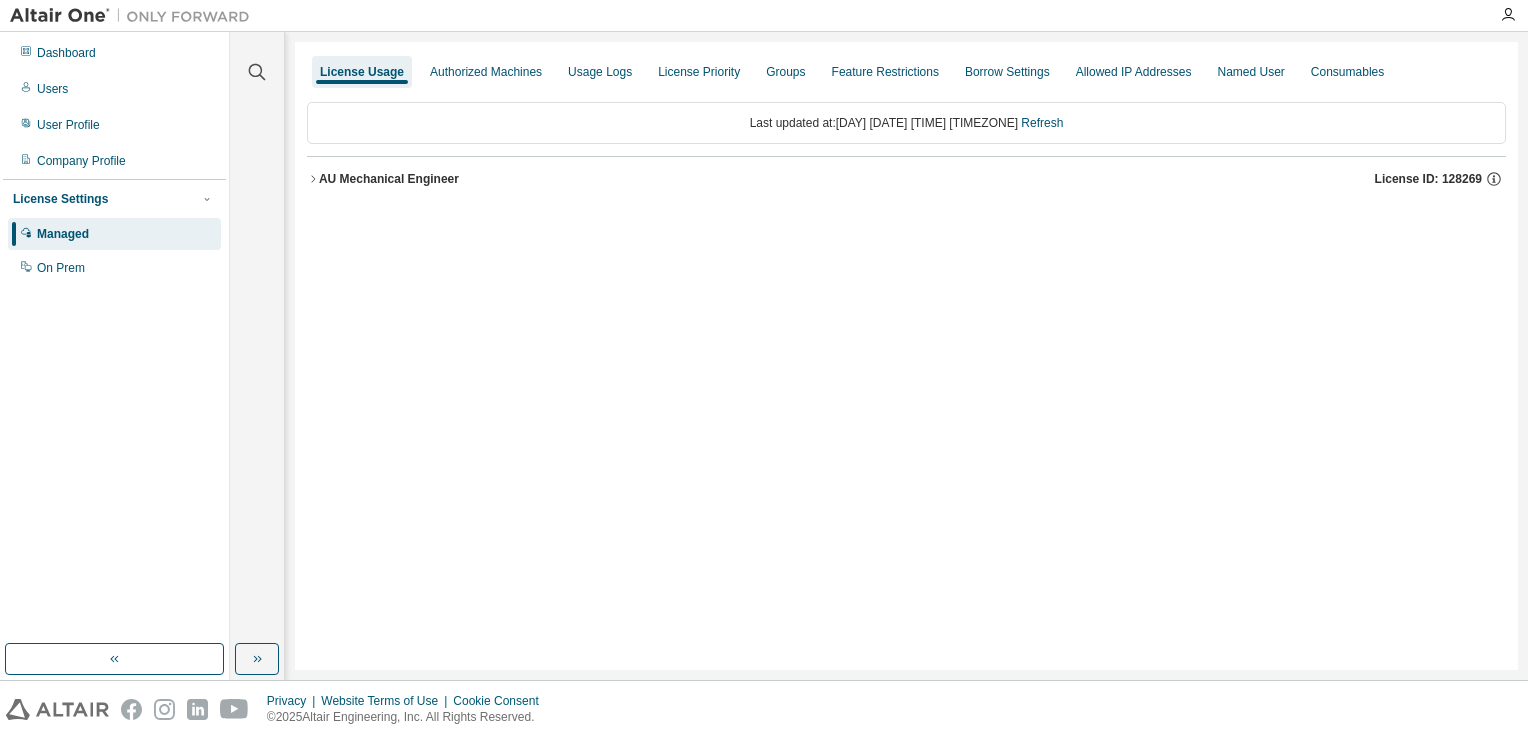 click on "AU Mechanical Engineer" at bounding box center [389, 179] 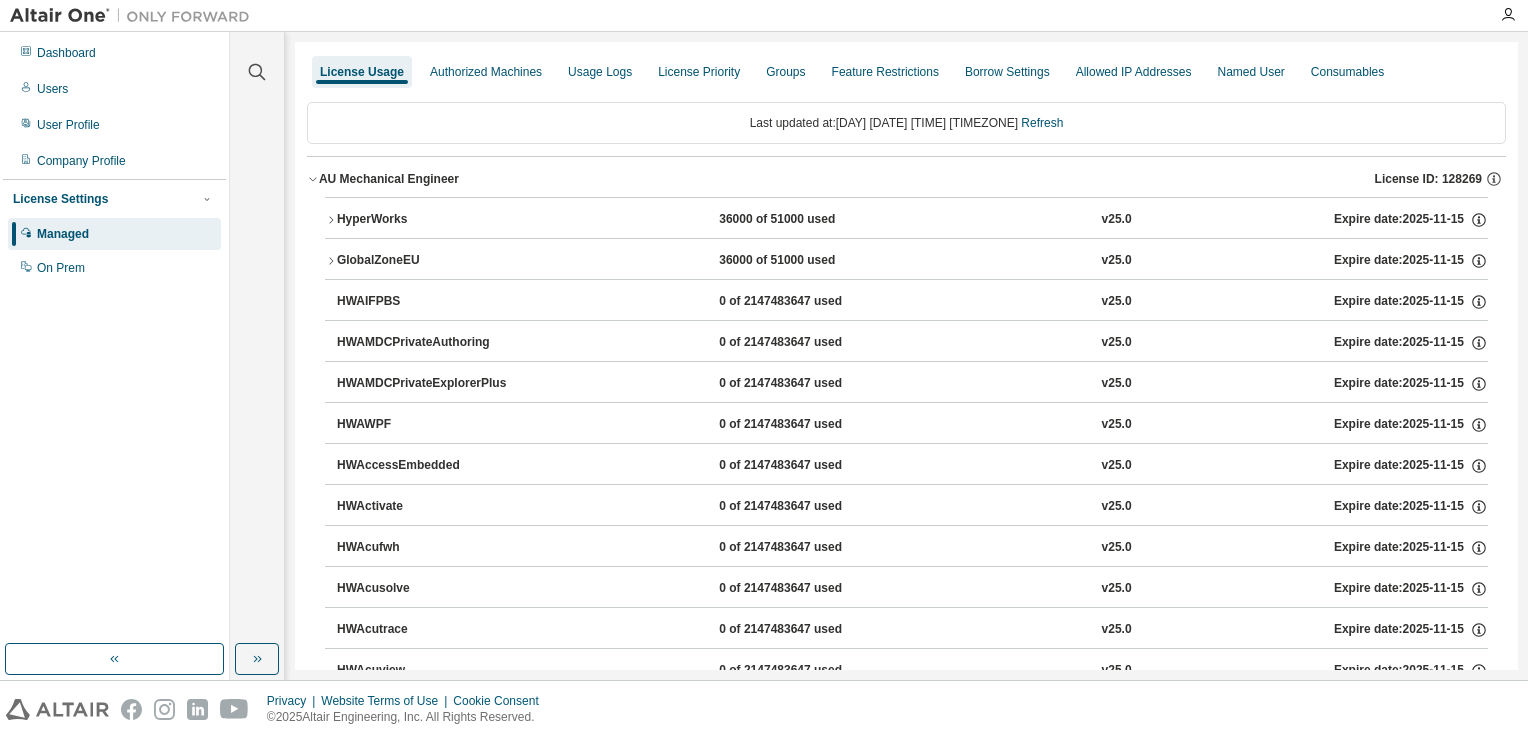 click on "HyperWorks" at bounding box center (427, 220) 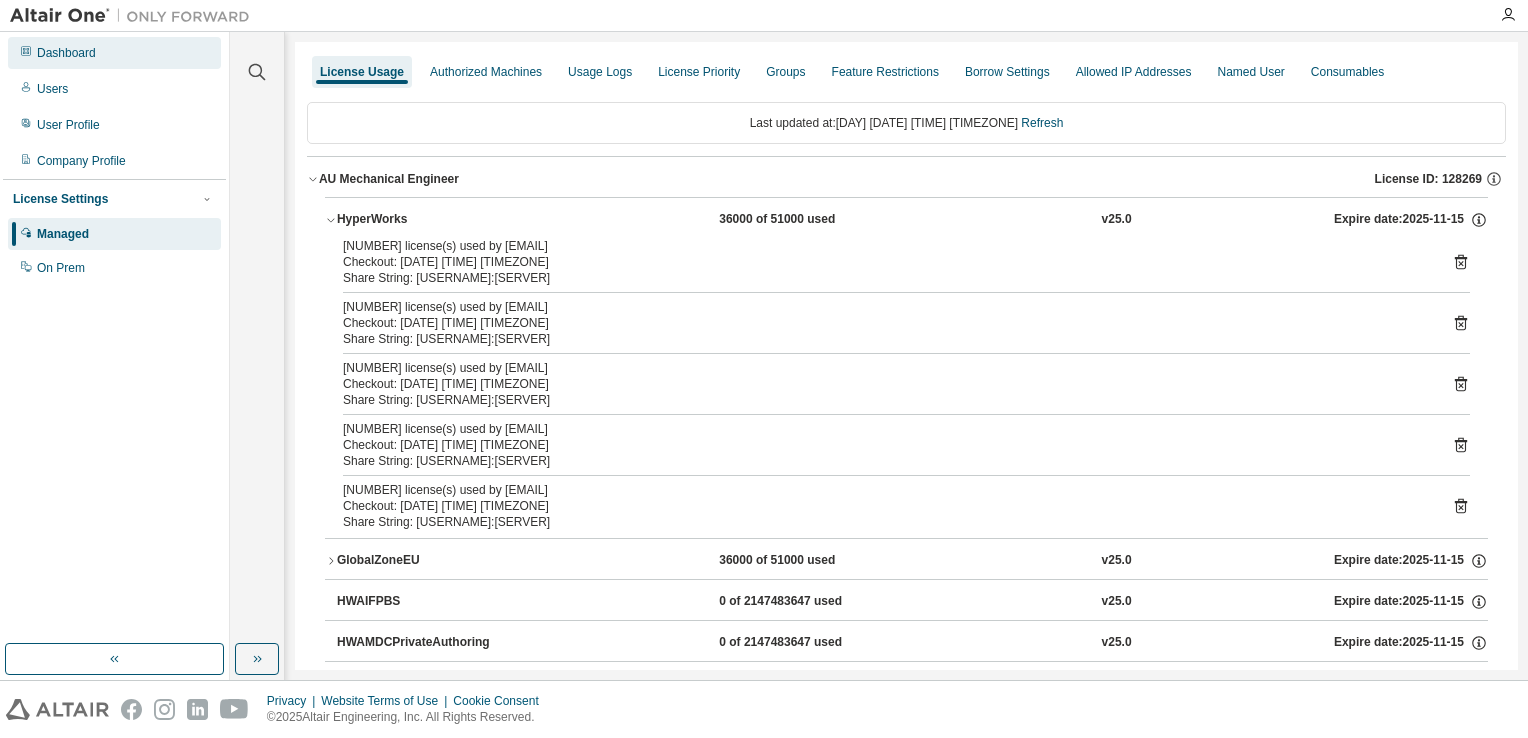 click on "Dashboard" at bounding box center (114, 53) 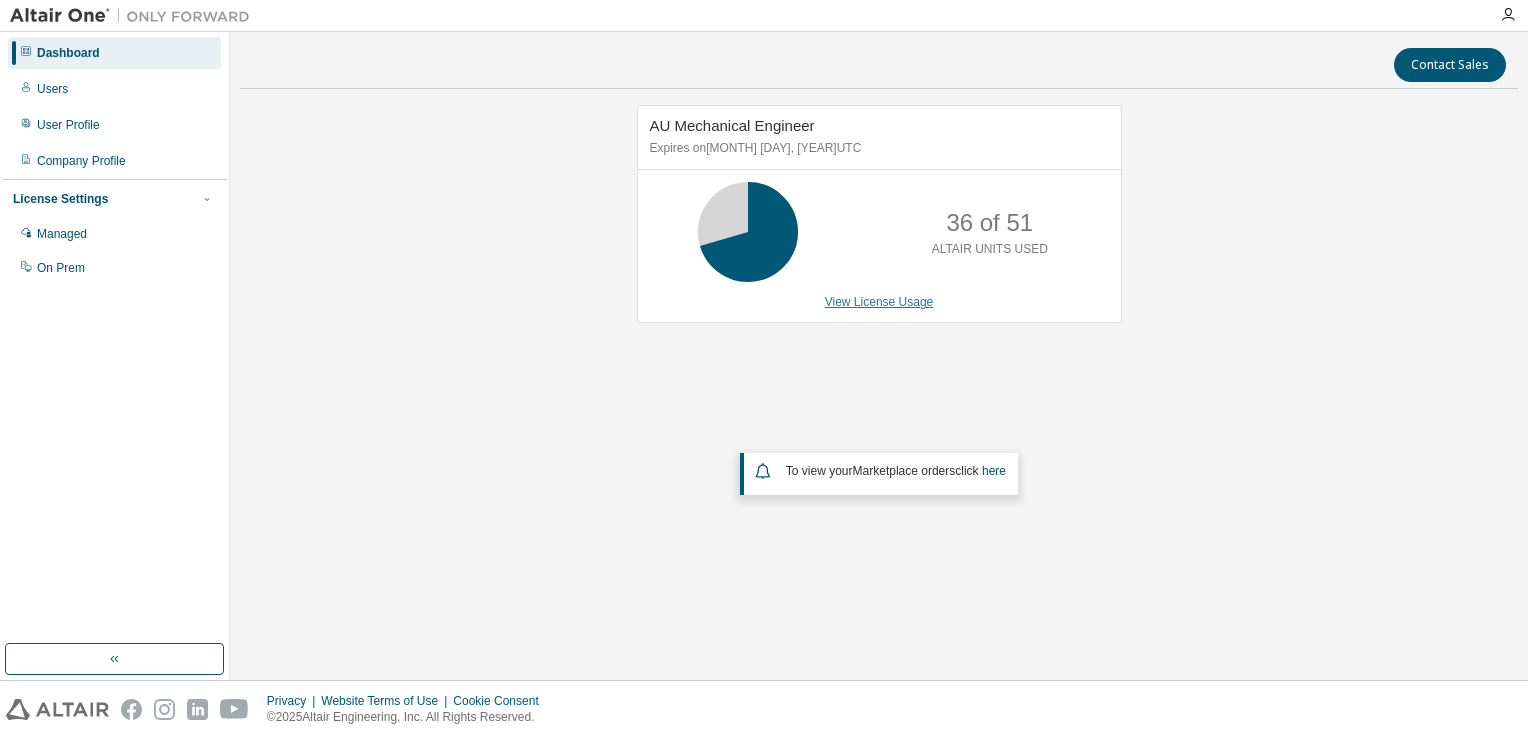 click on "View License Usage" at bounding box center (879, 302) 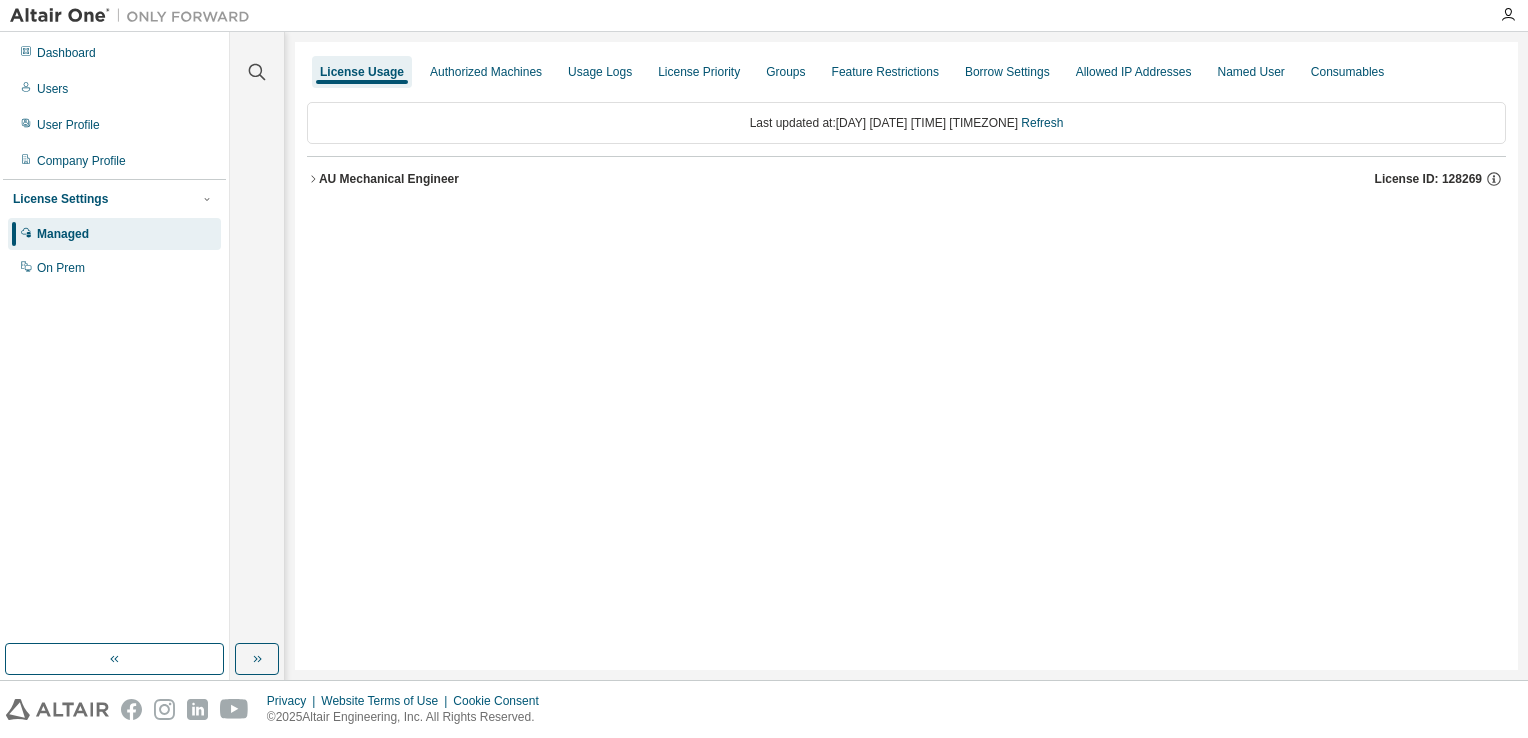 click on "AU Mechanical Engineer" at bounding box center (389, 179) 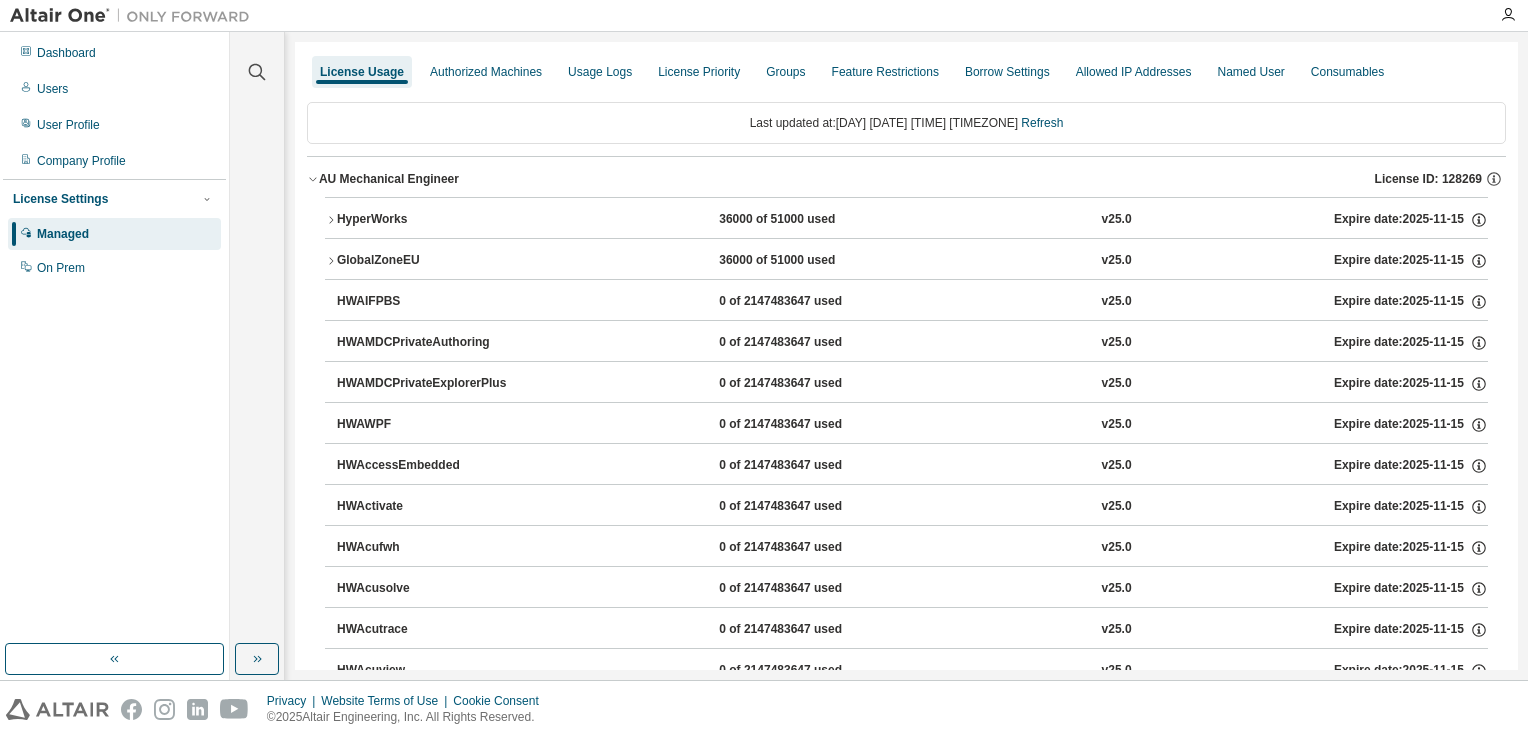 click on "HyperWorks" at bounding box center (427, 220) 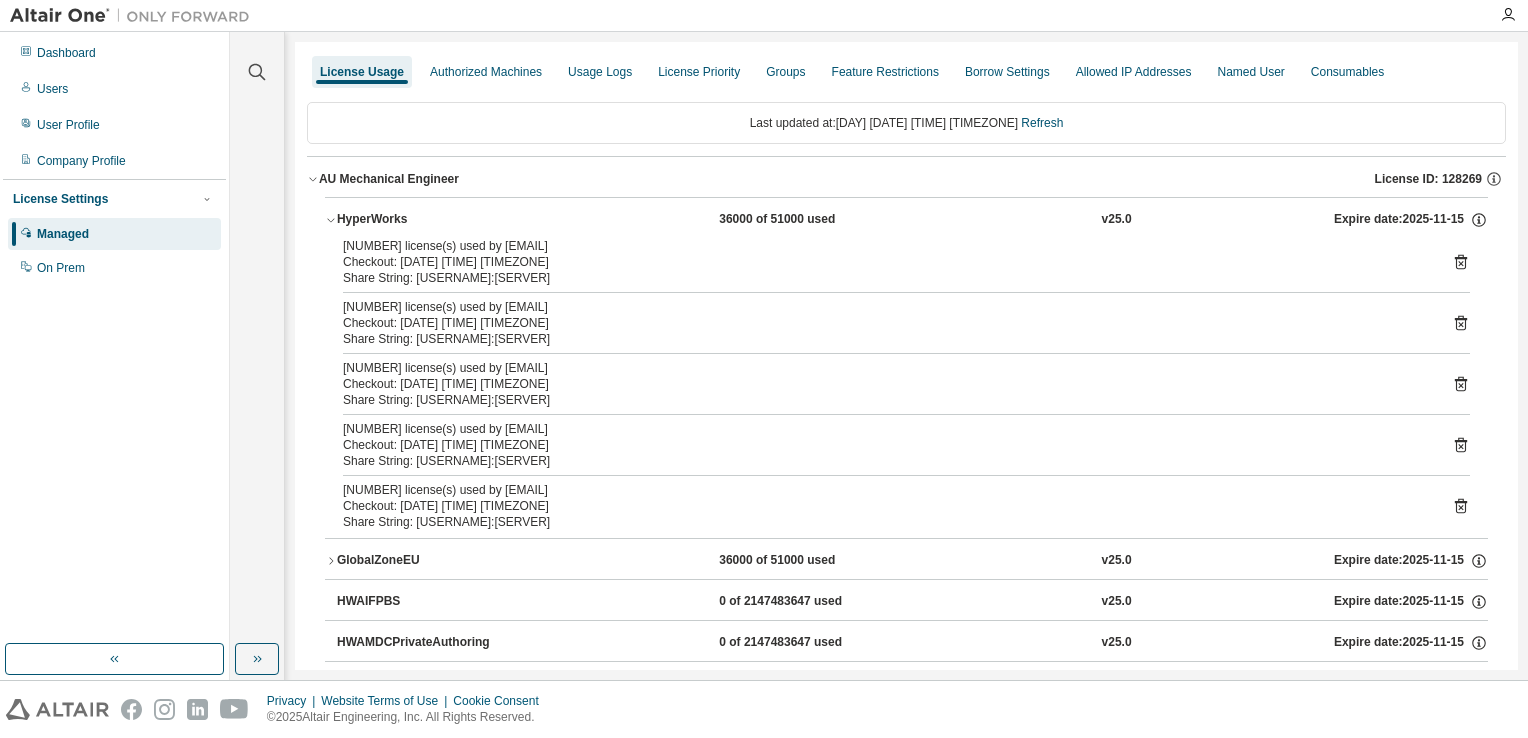 click 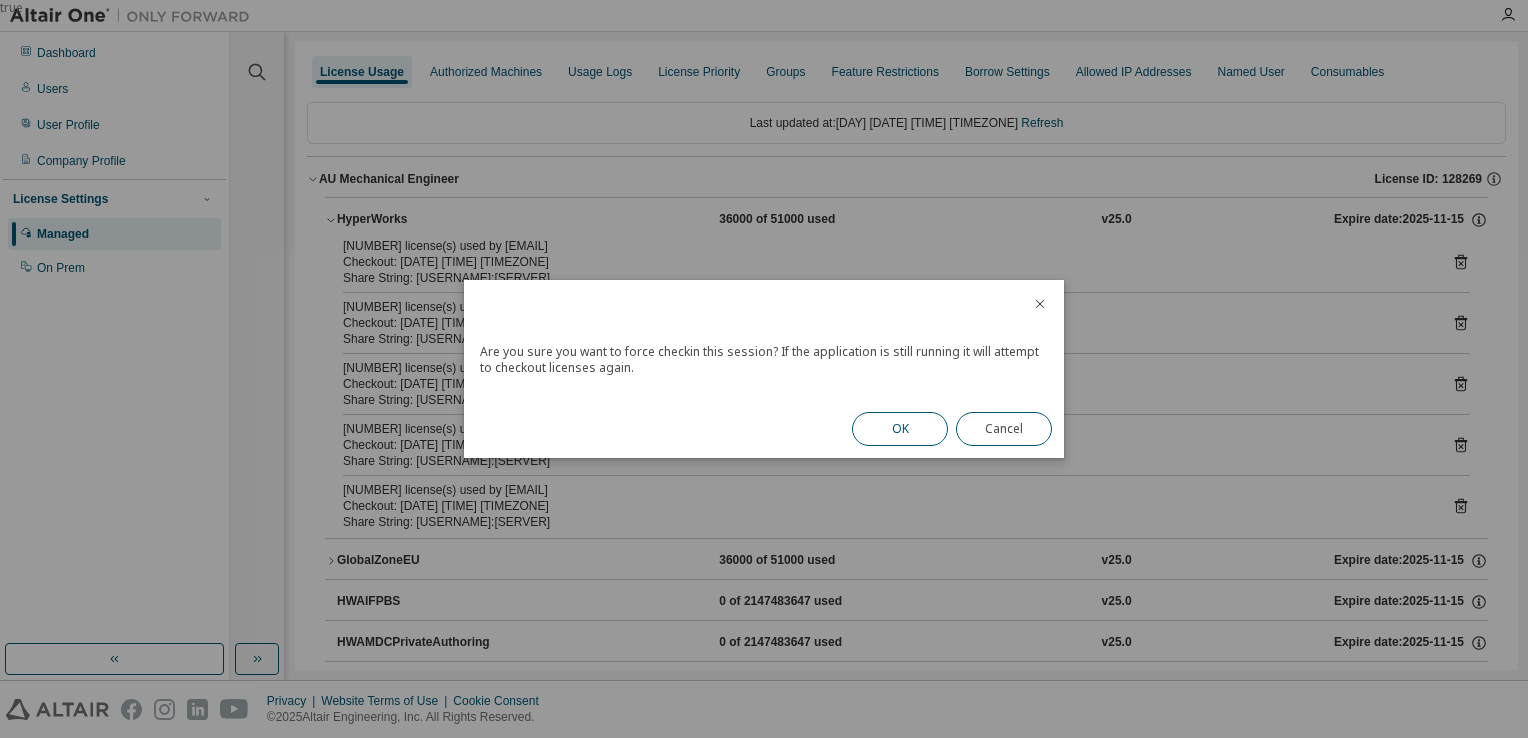 click on "OK" at bounding box center [900, 429] 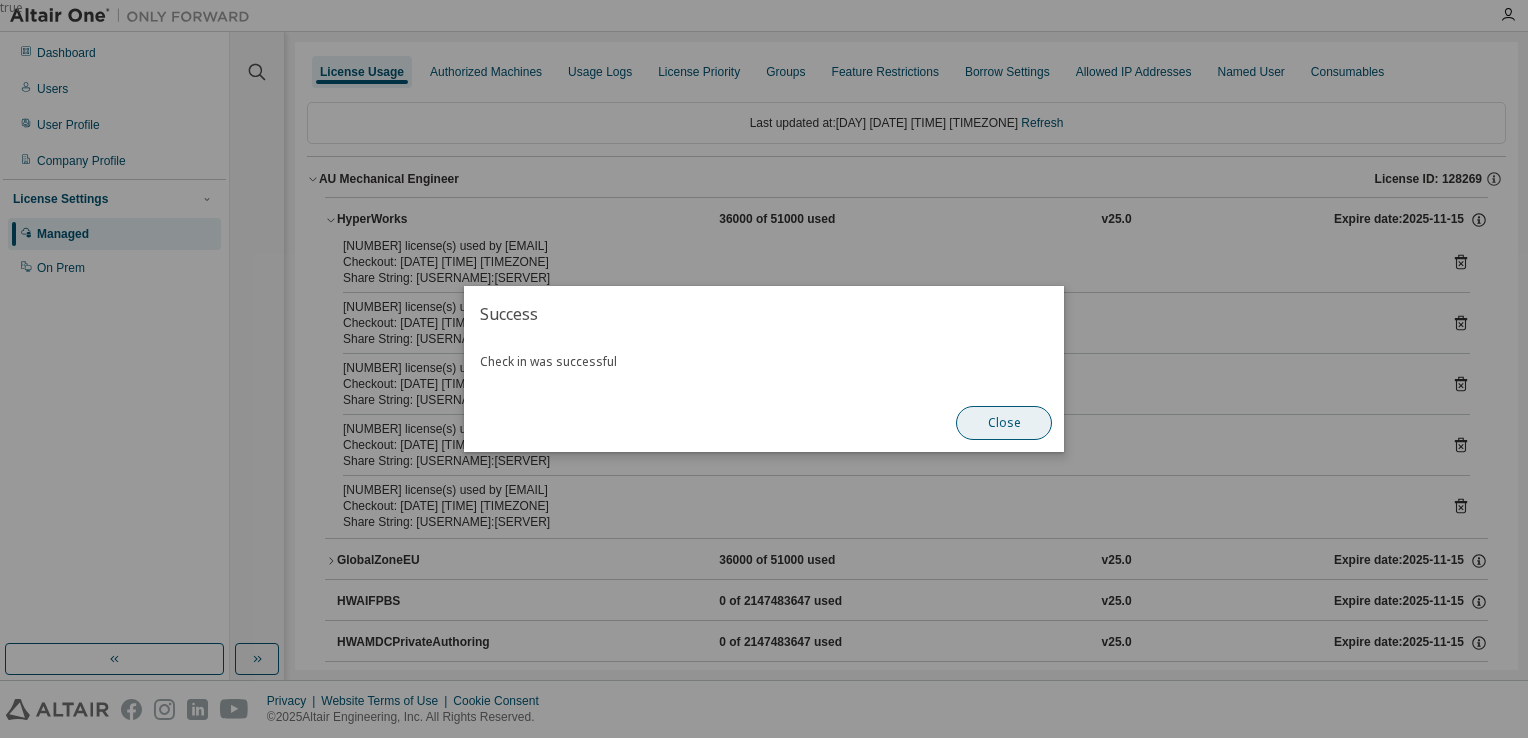 click on "Close" at bounding box center [1004, 423] 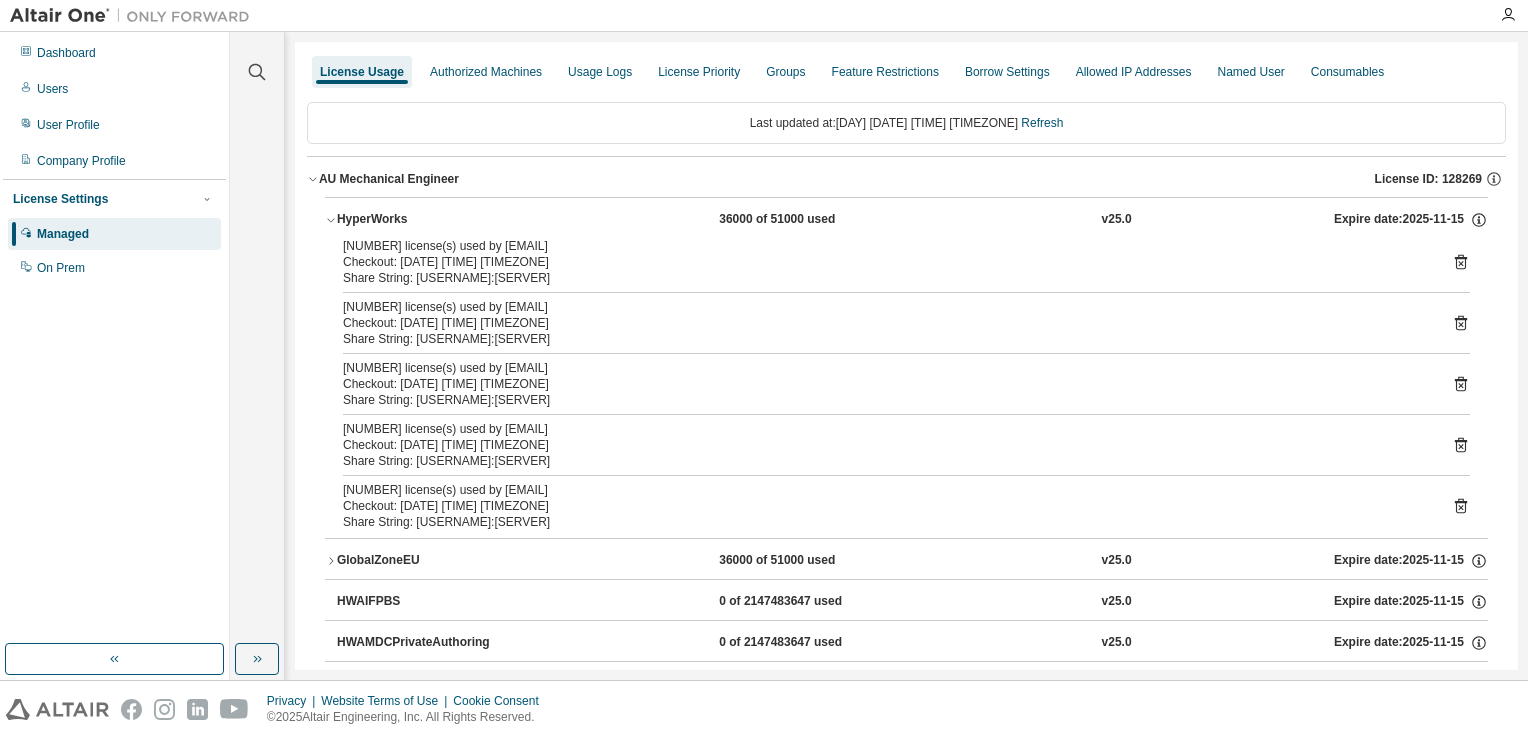 click 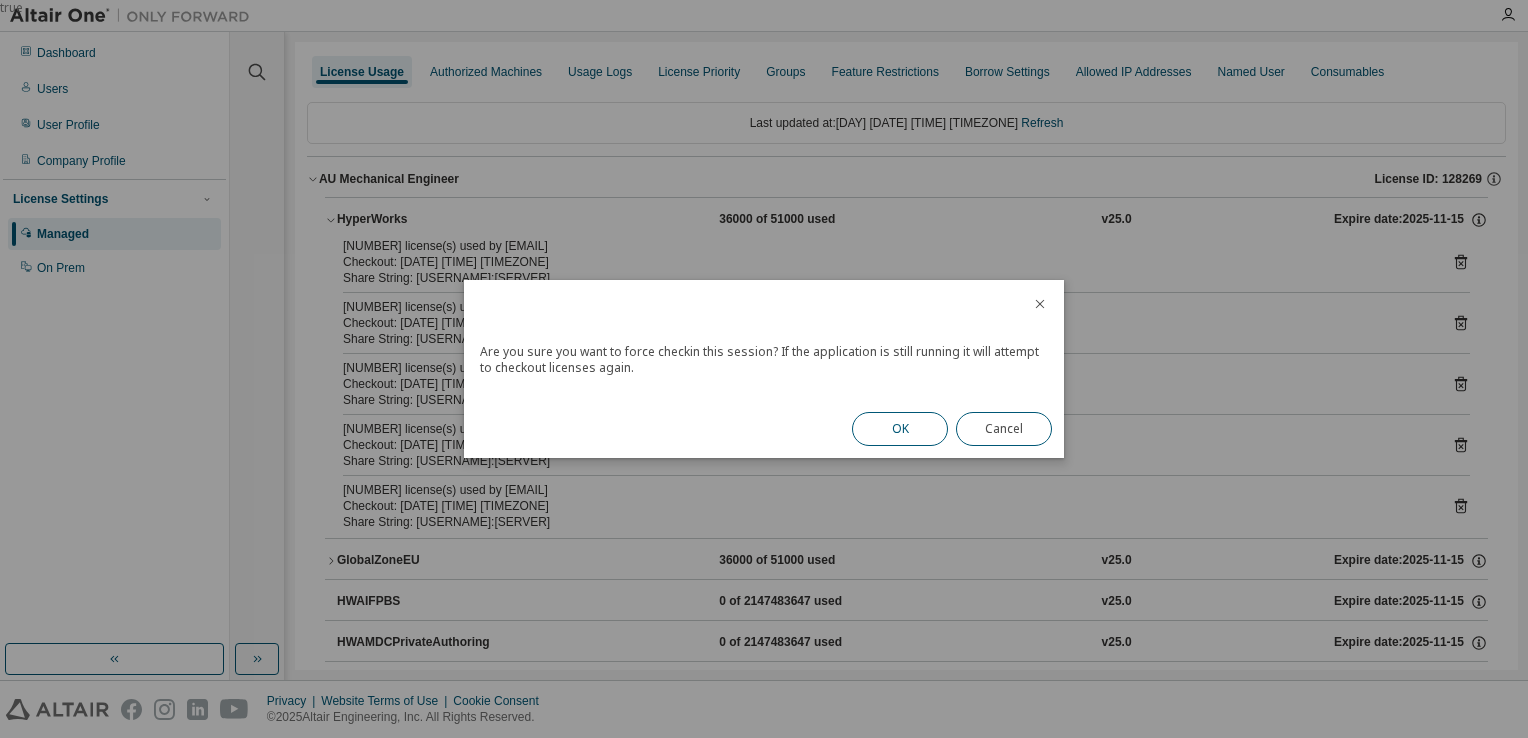 click on "OK" at bounding box center [900, 429] 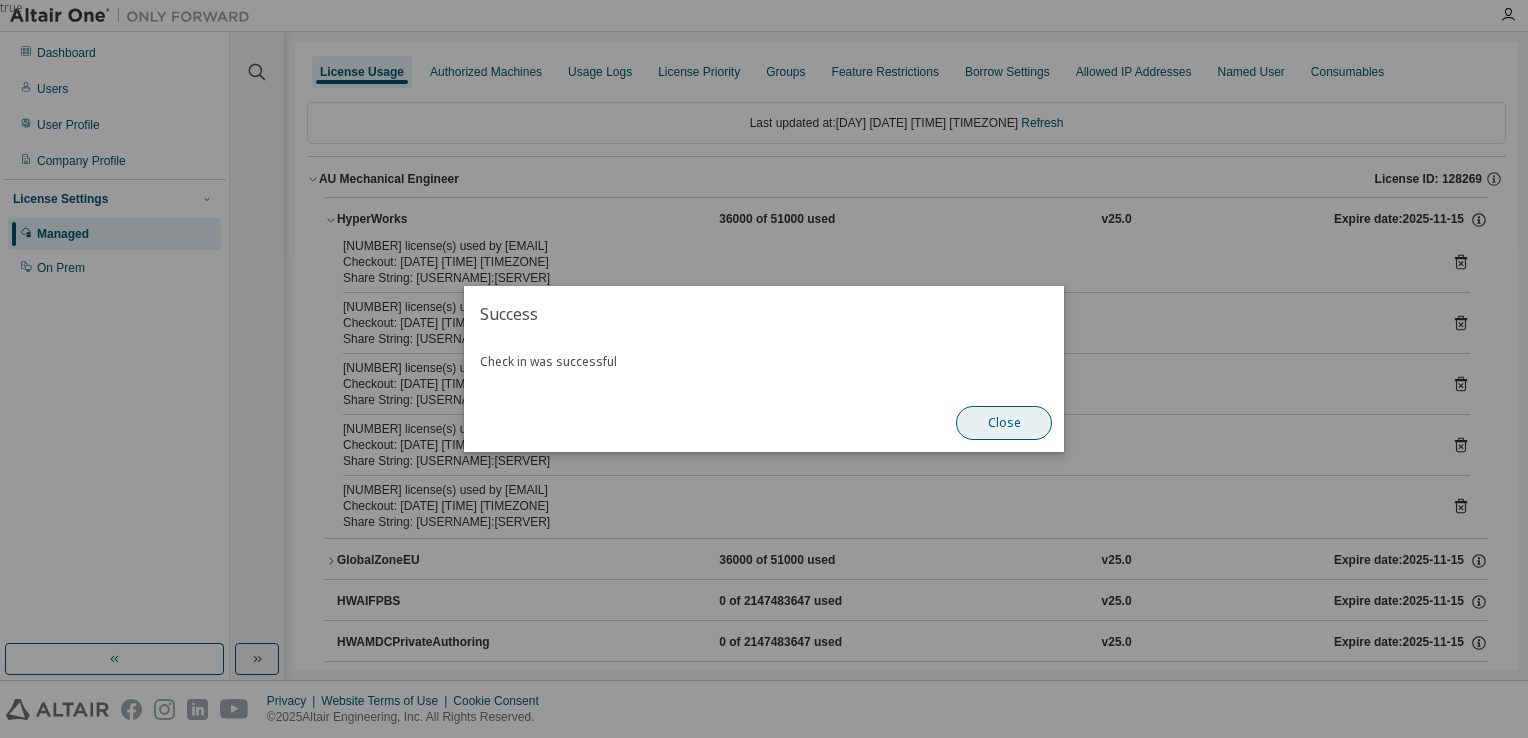click on "Close" at bounding box center (1004, 423) 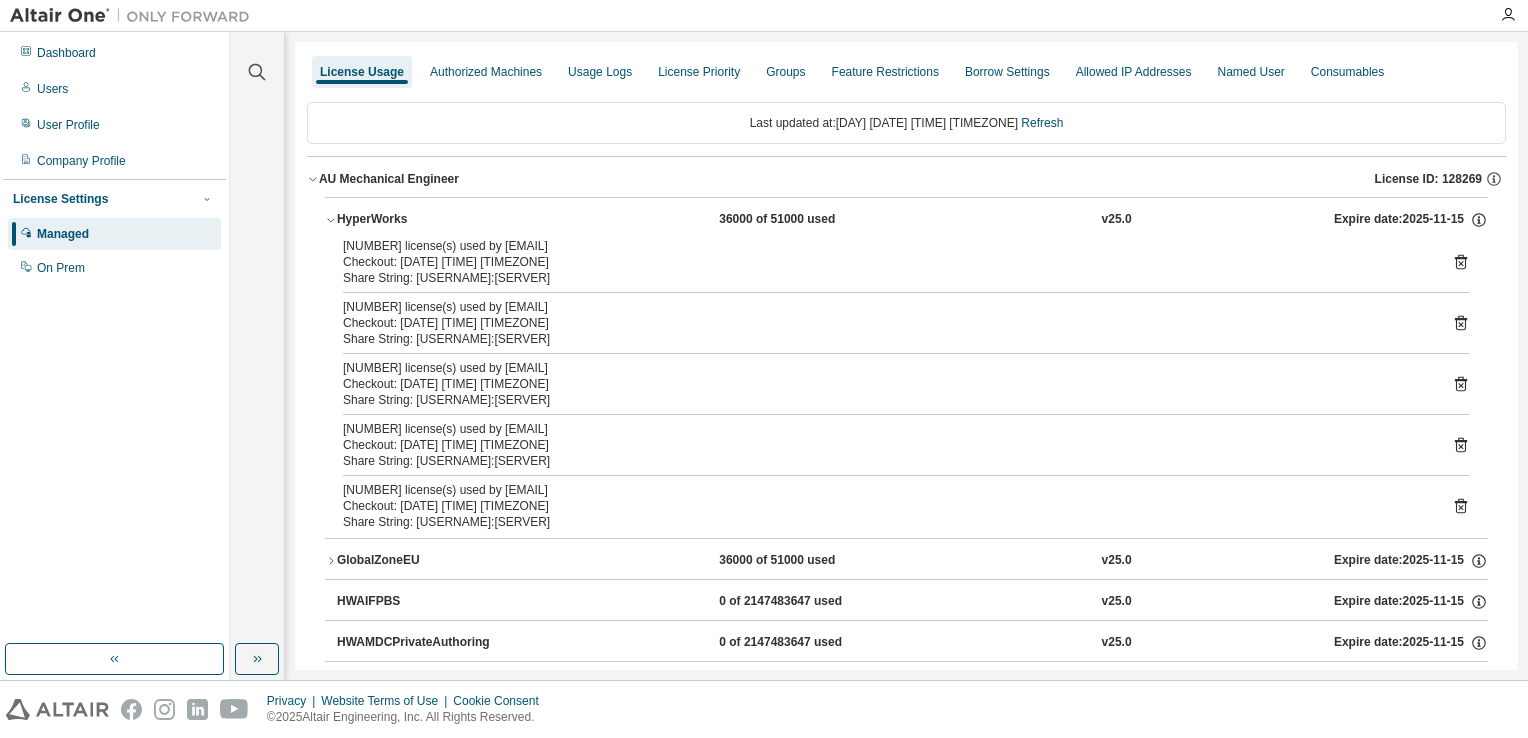 click 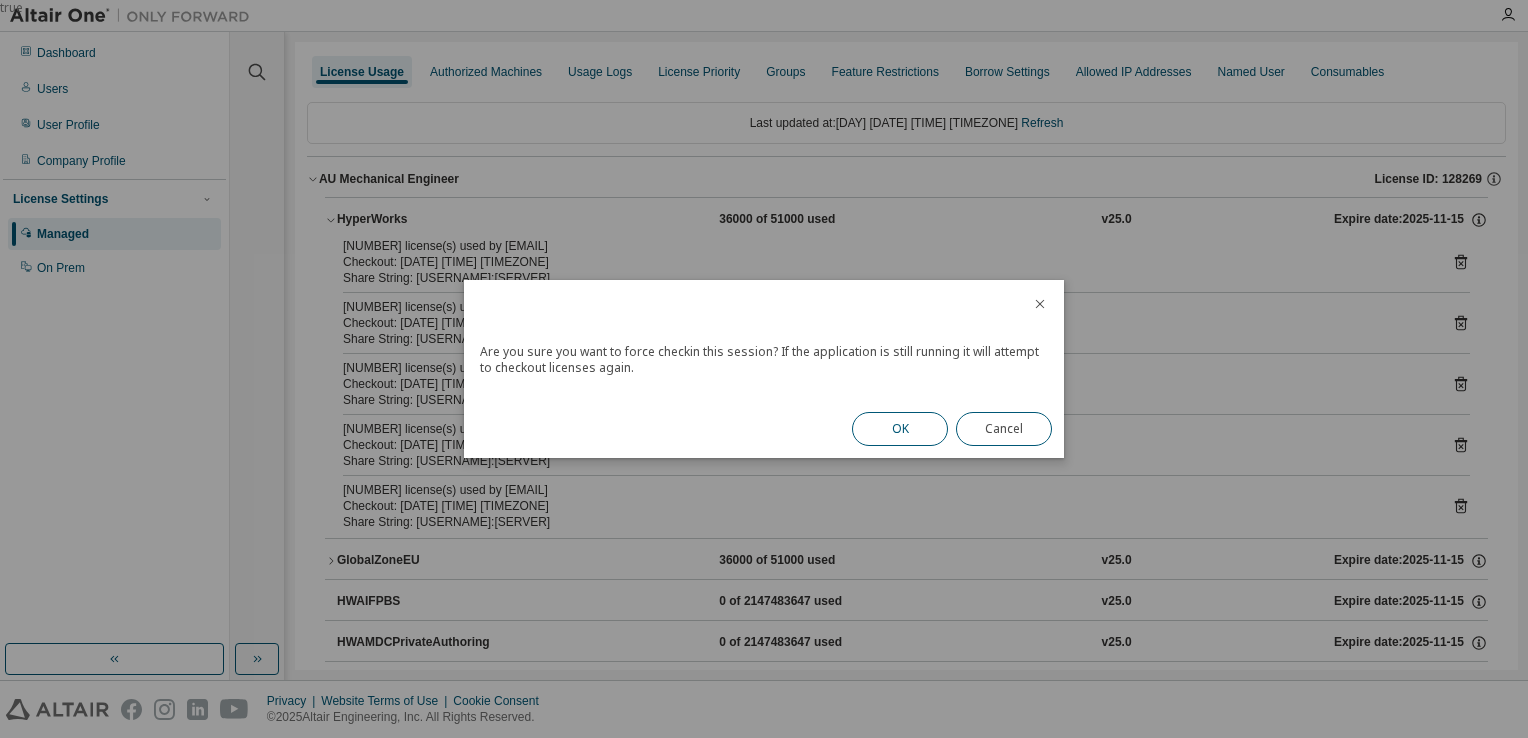 click on "OK" at bounding box center (900, 429) 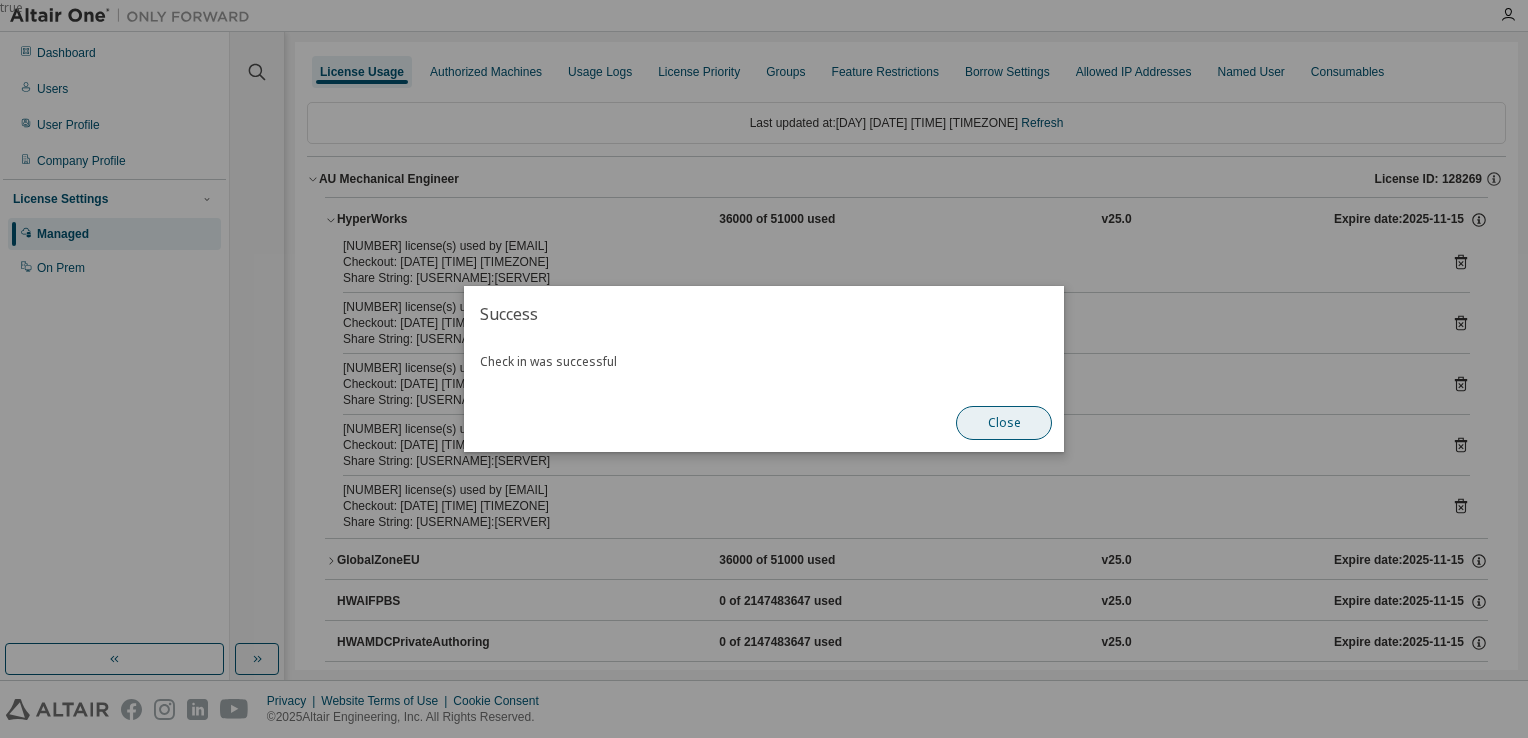 click on "Close" at bounding box center (1004, 423) 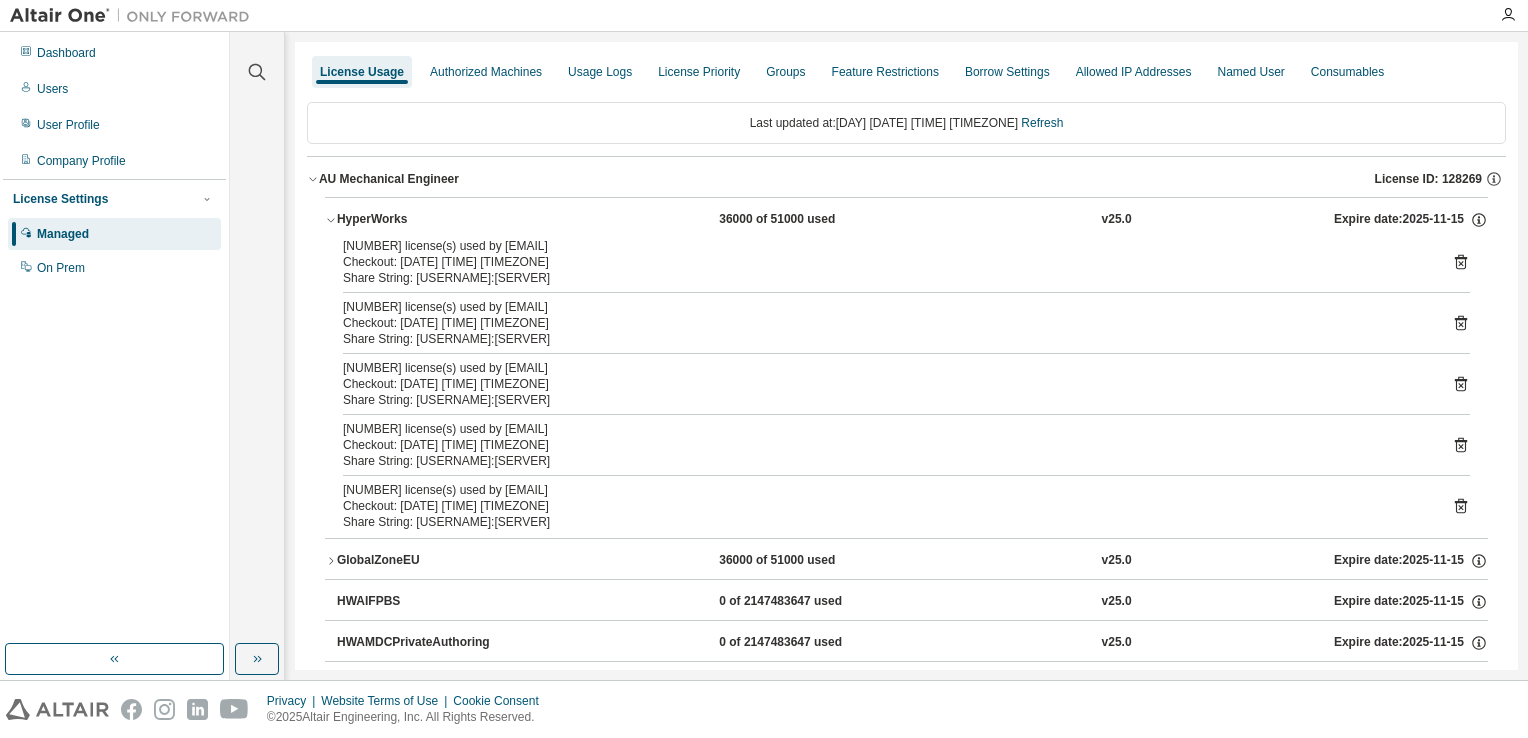 click 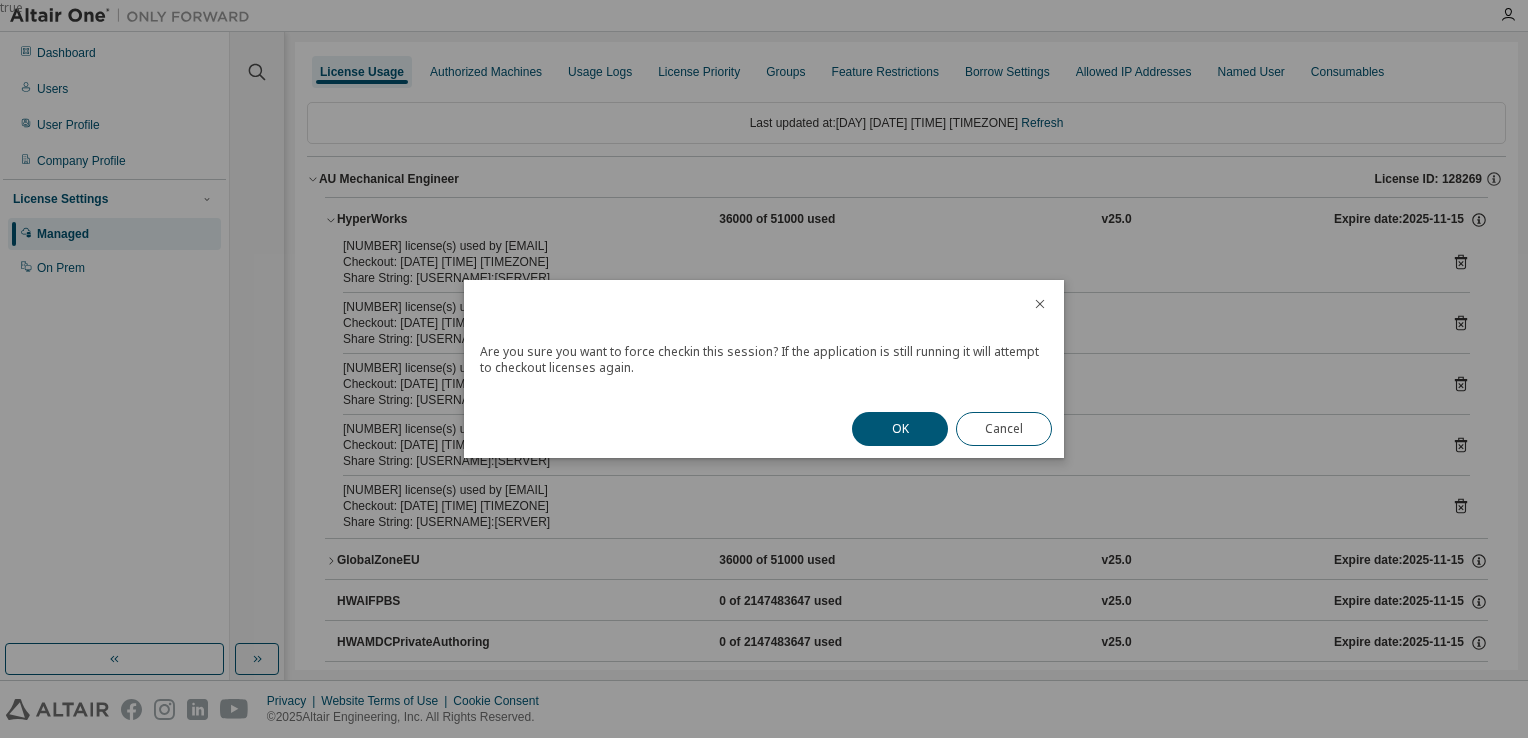 click on "OK Cancel" at bounding box center [952, 429] 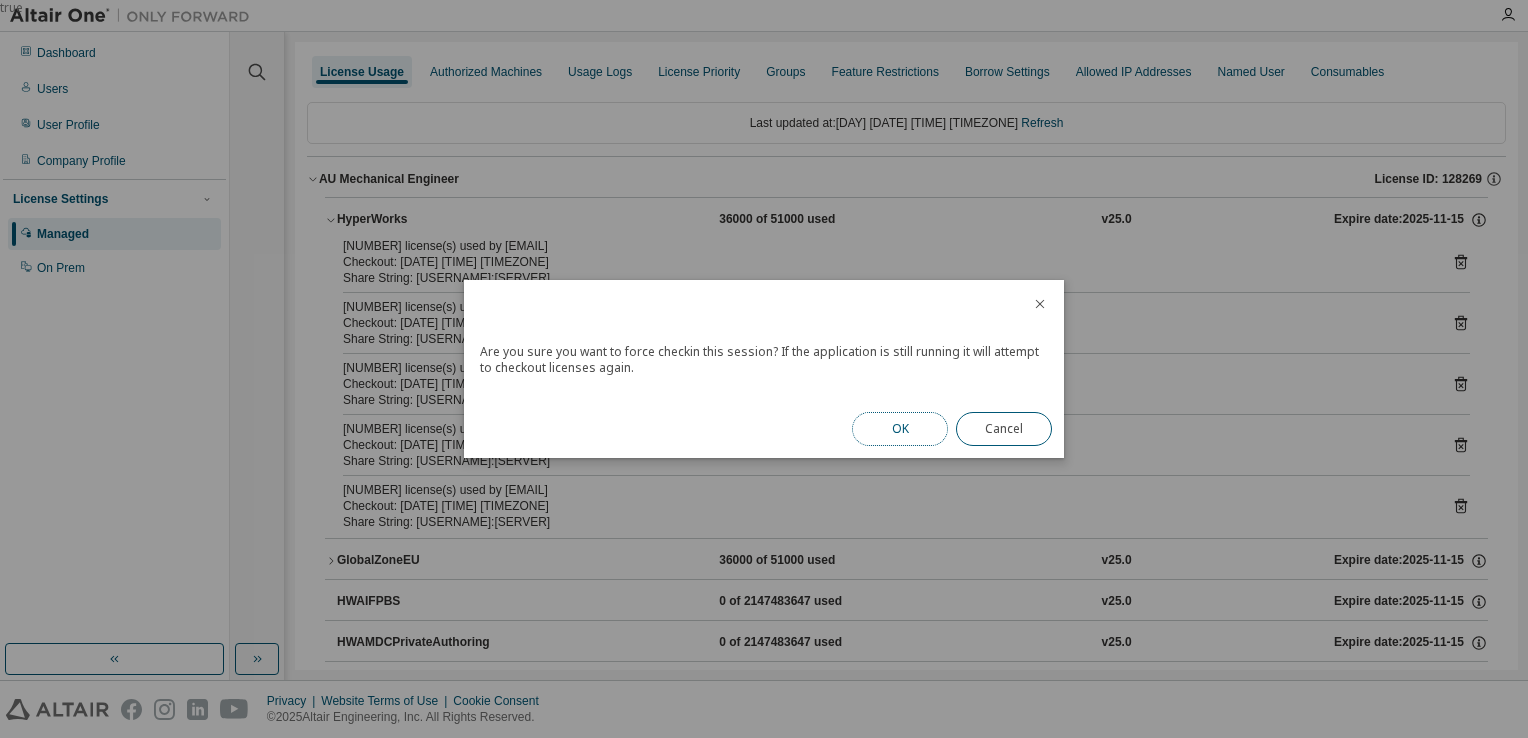 click on "OK" at bounding box center [900, 429] 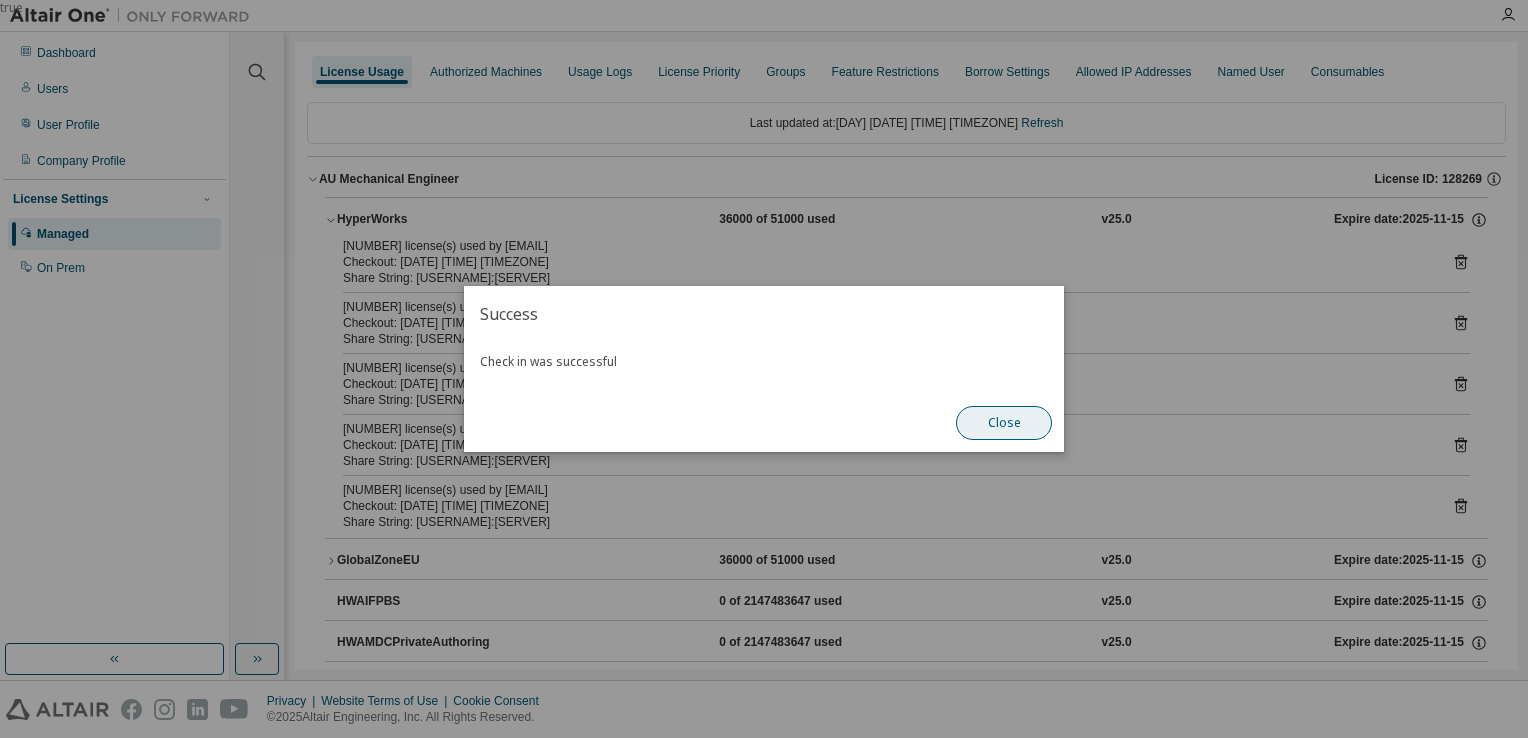 click on "Close" at bounding box center [1004, 423] 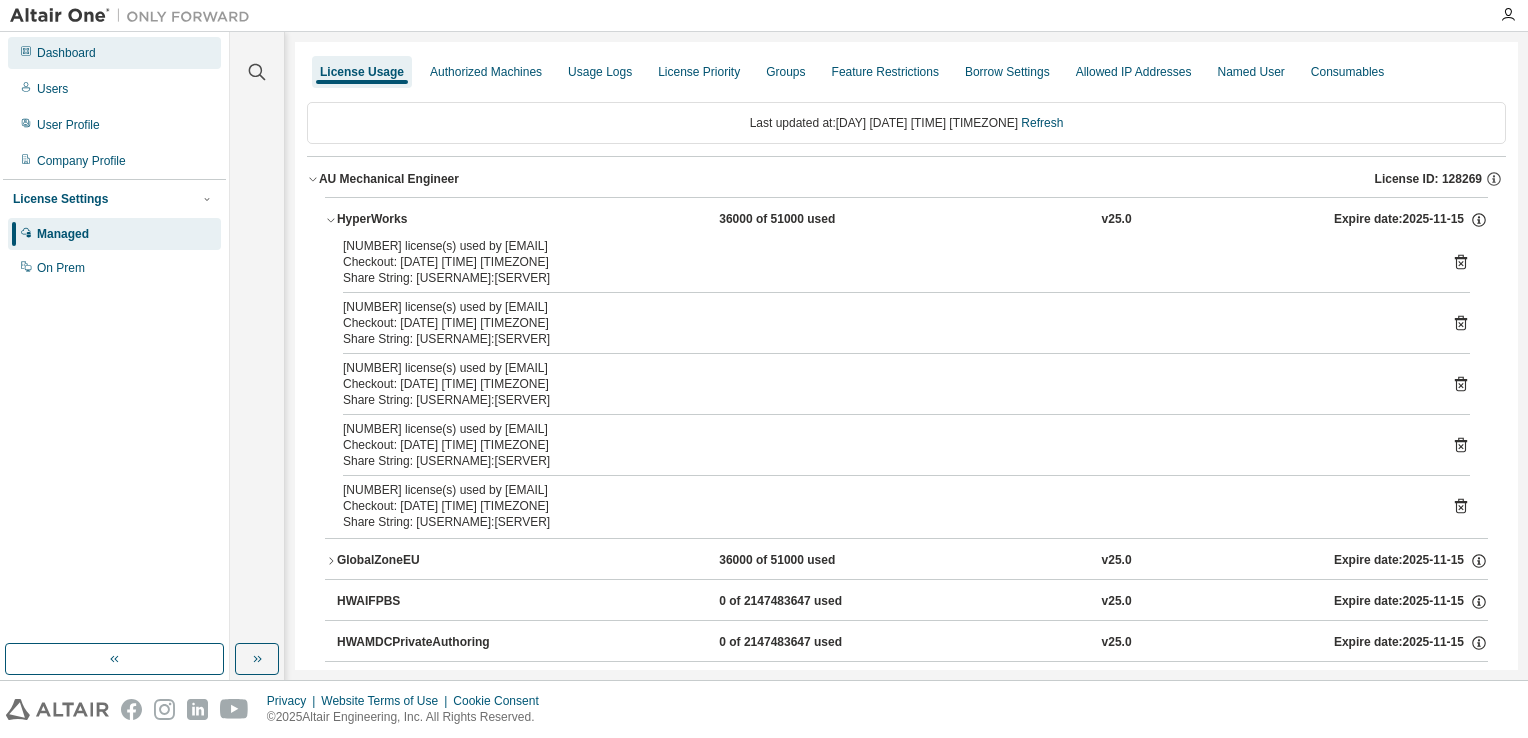 click on "Dashboard" at bounding box center (66, 53) 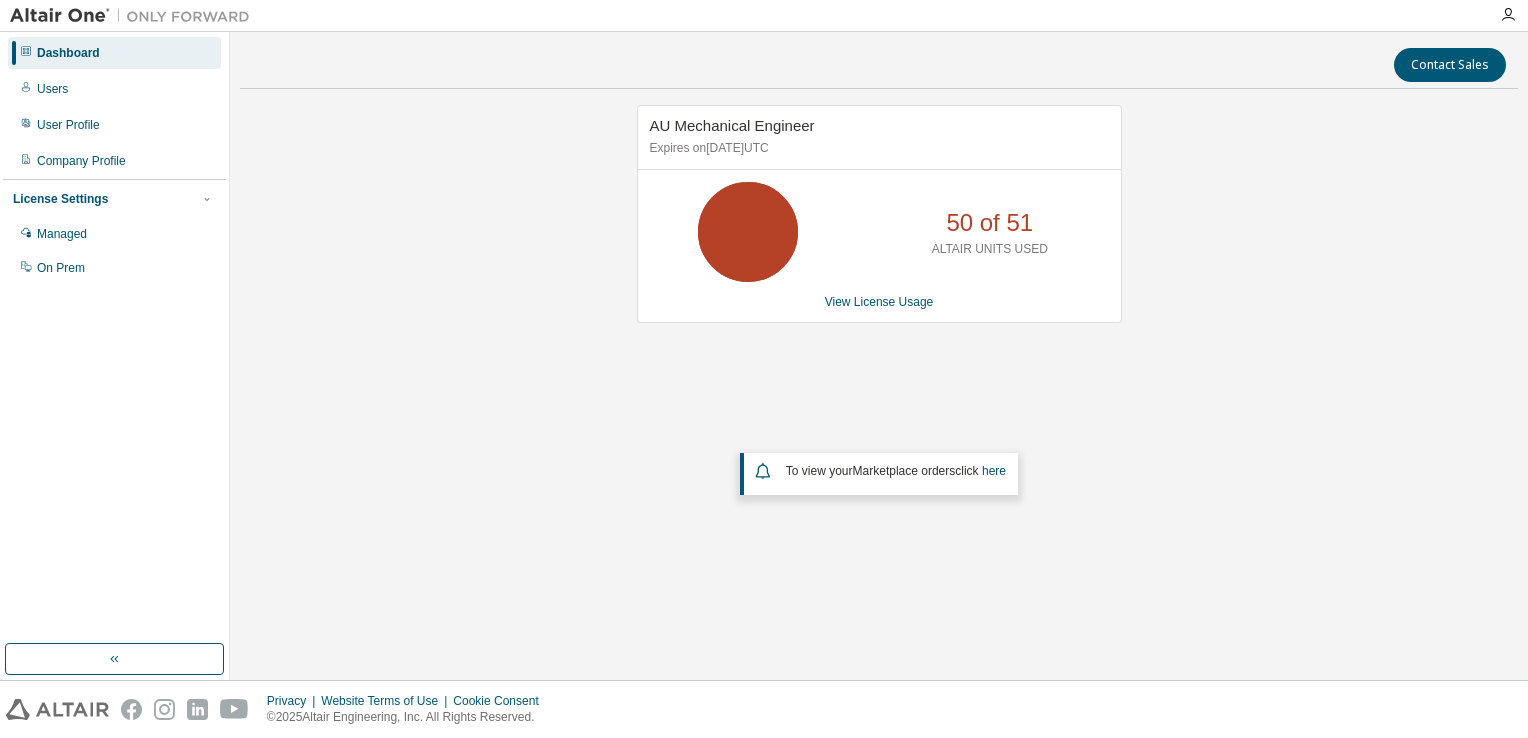 scroll, scrollTop: 0, scrollLeft: 0, axis: both 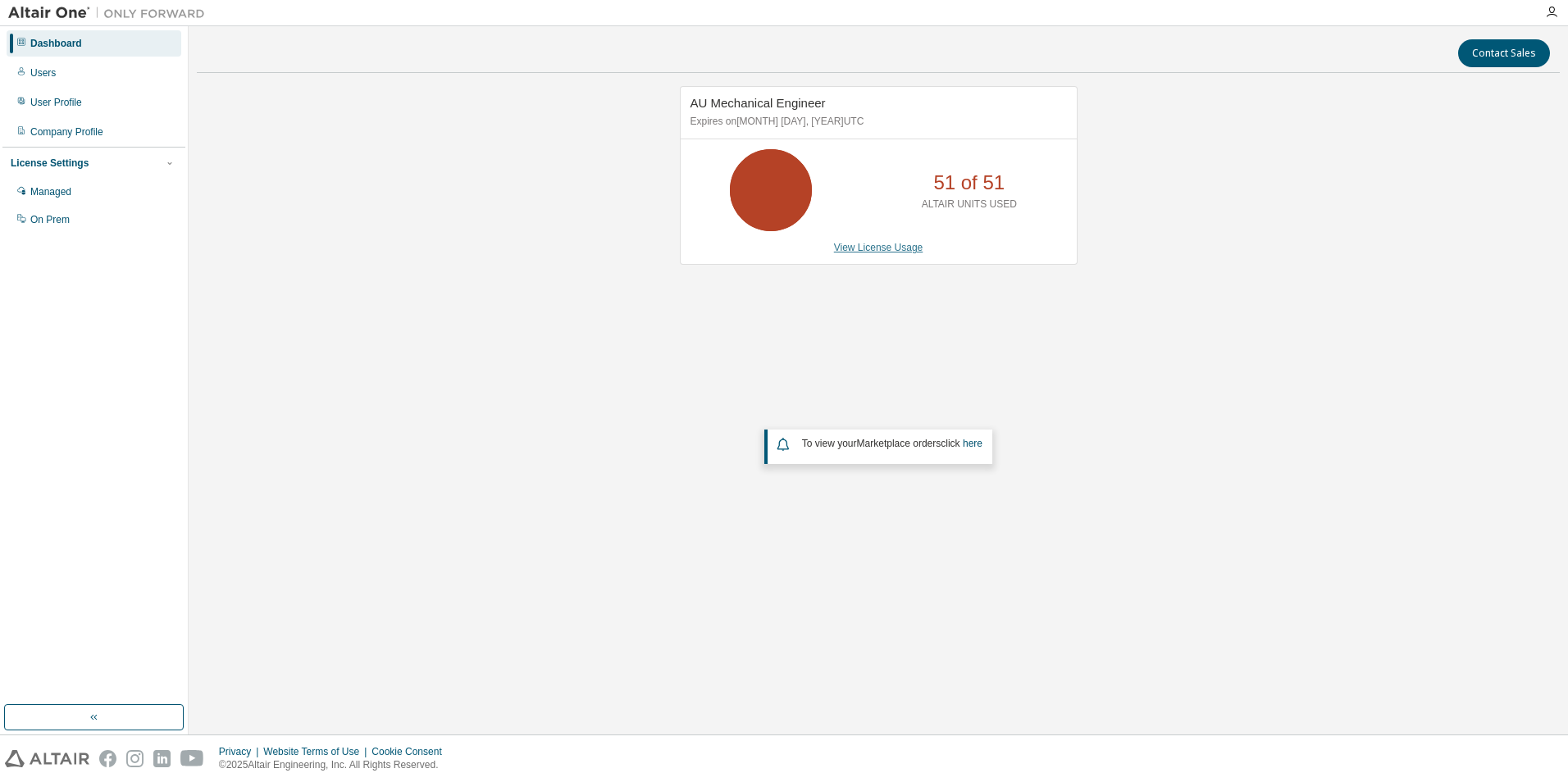 click on "View License Usage" at bounding box center [878, 248] 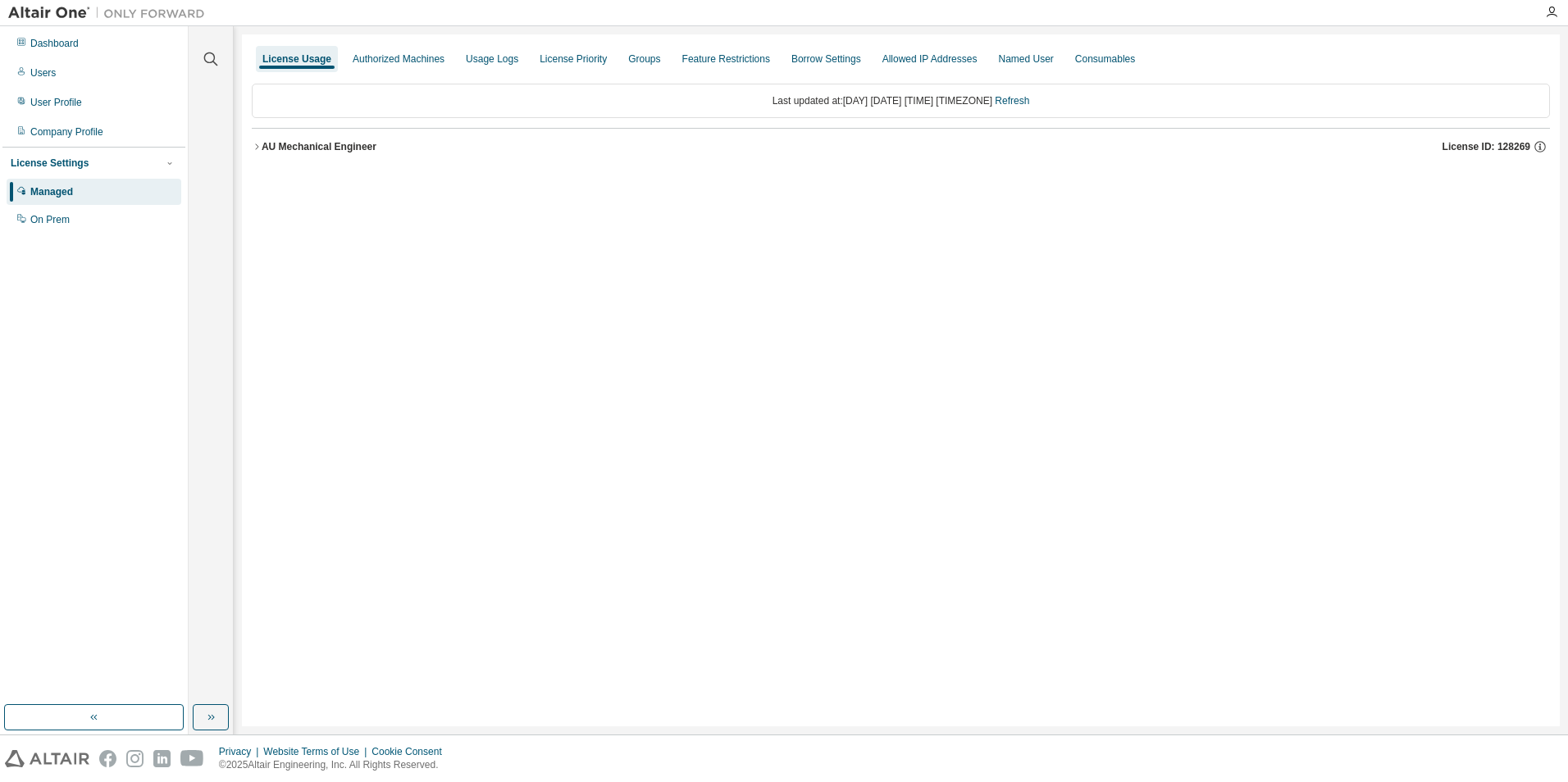 click on "AU Mechanical Engineer" at bounding box center [319, 147] 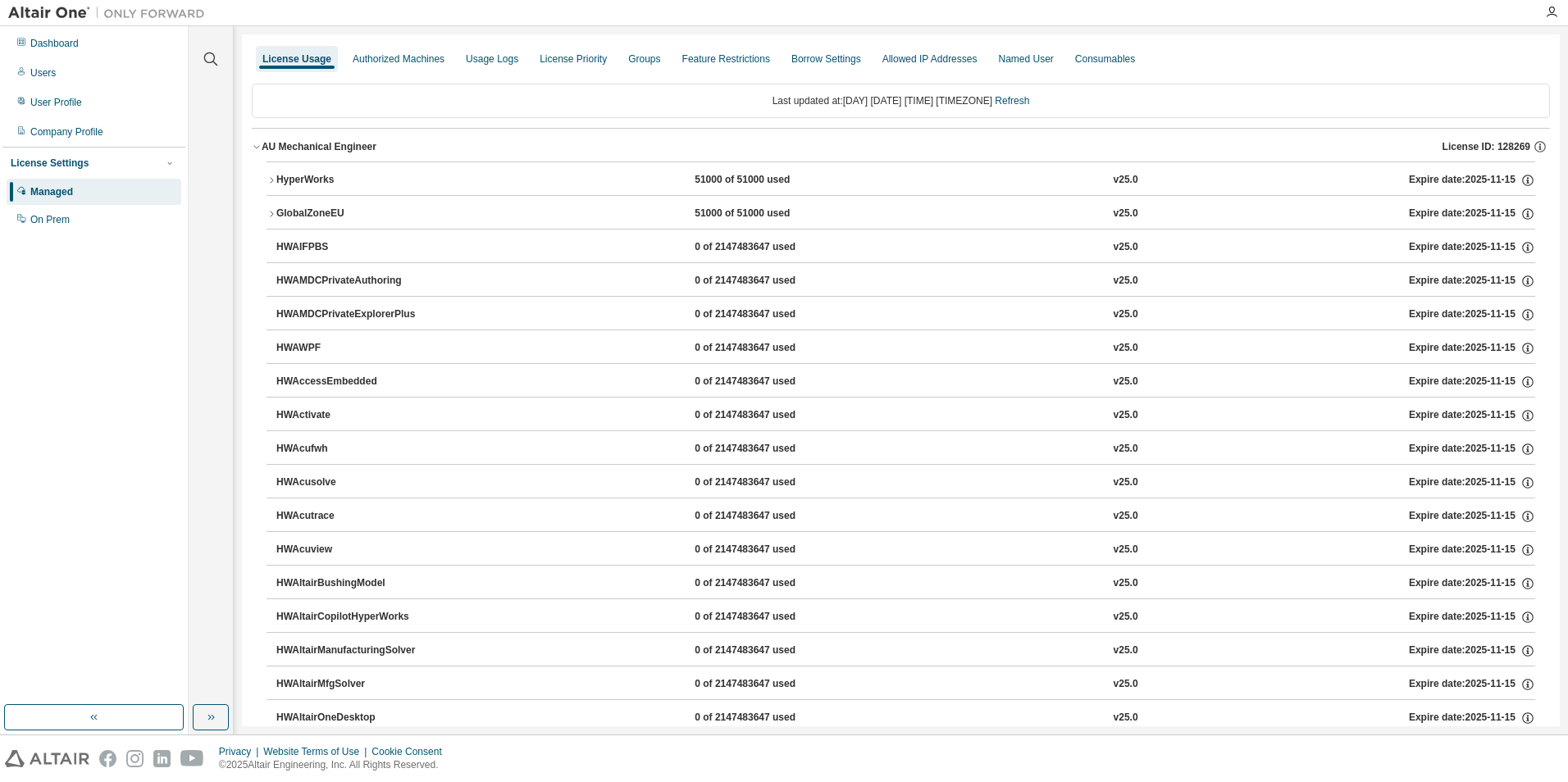 click on "HyperWorks" at bounding box center (350, 180) 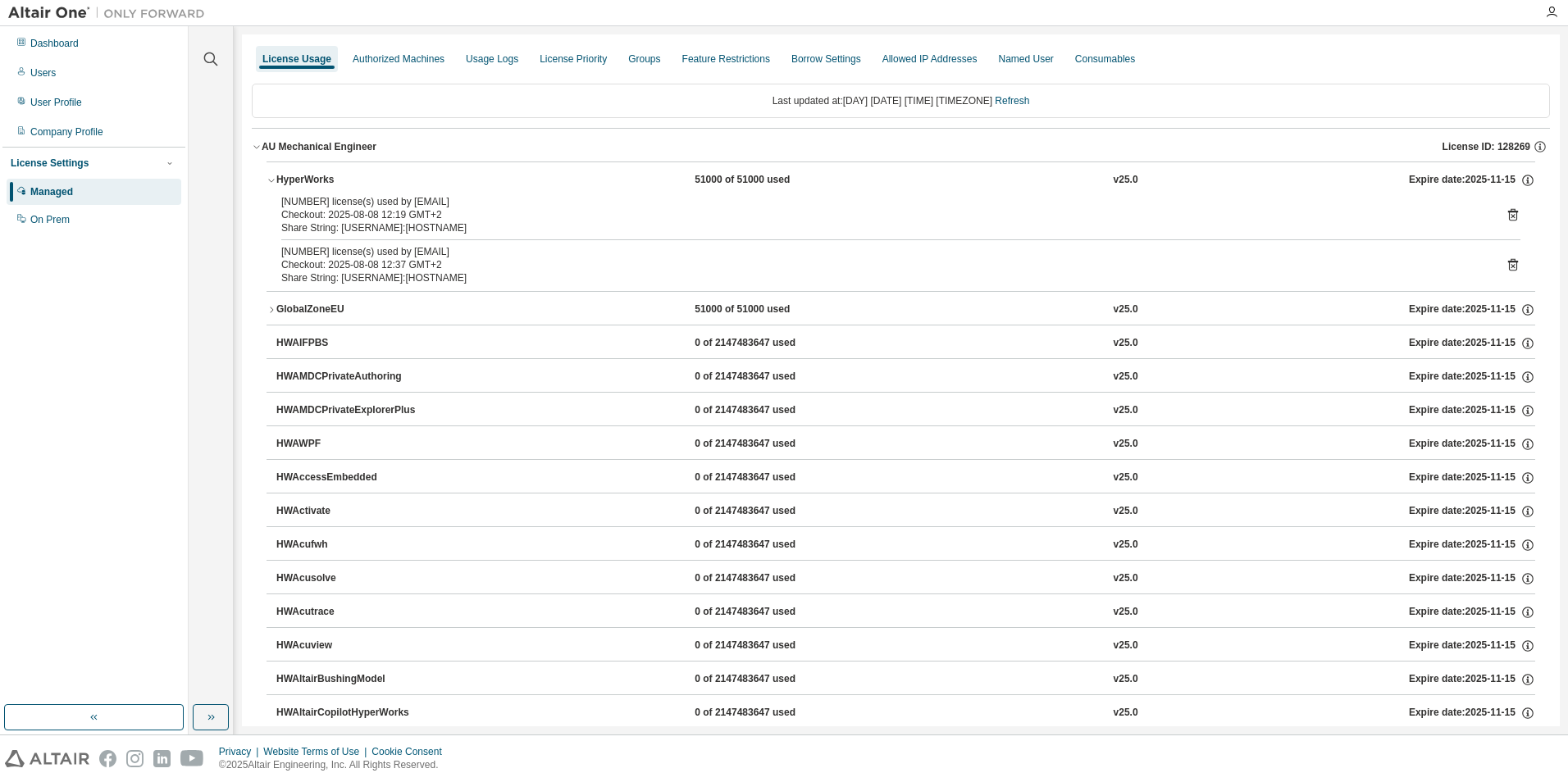 click 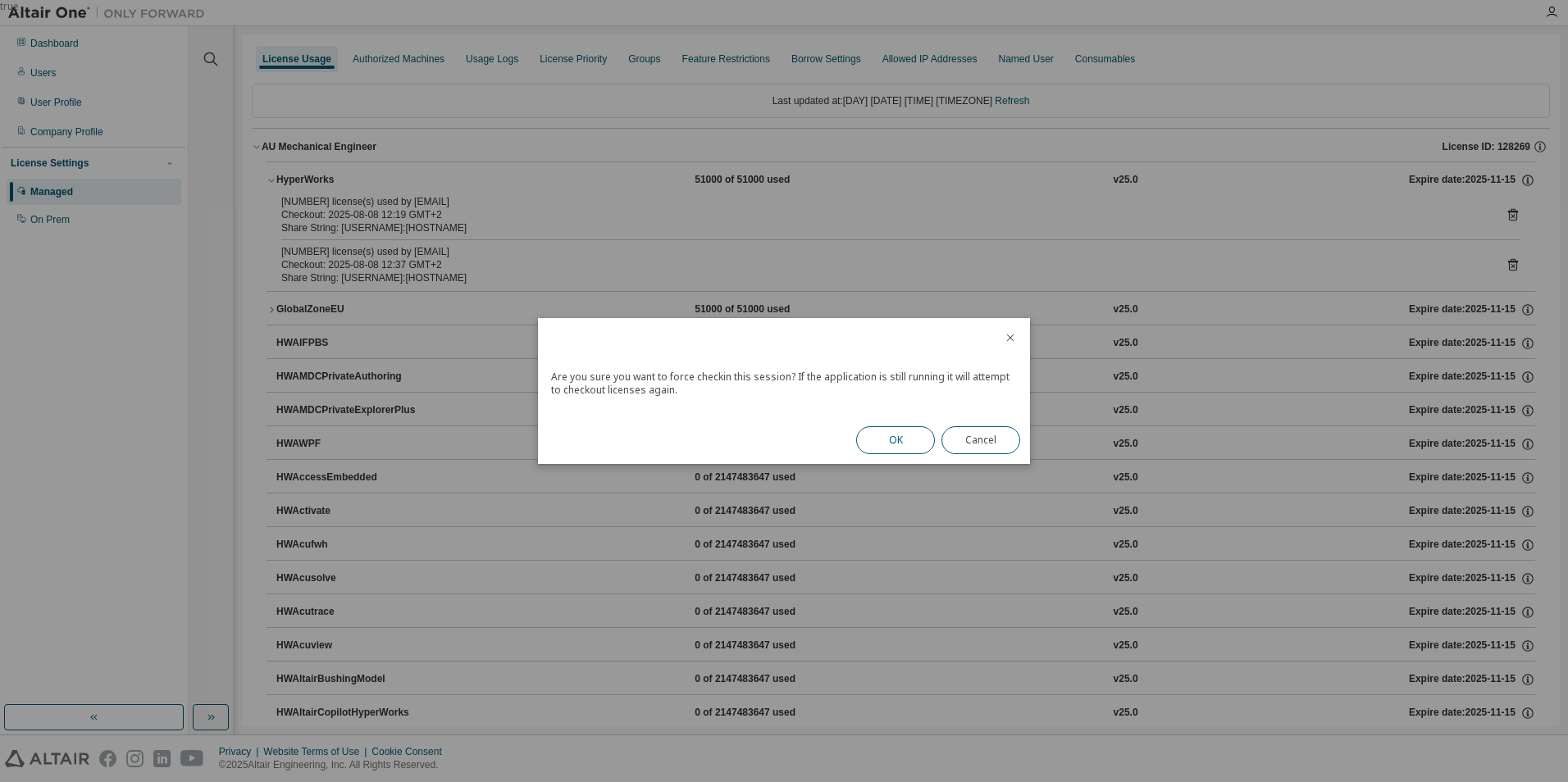 click on "OK" at bounding box center [896, 440] 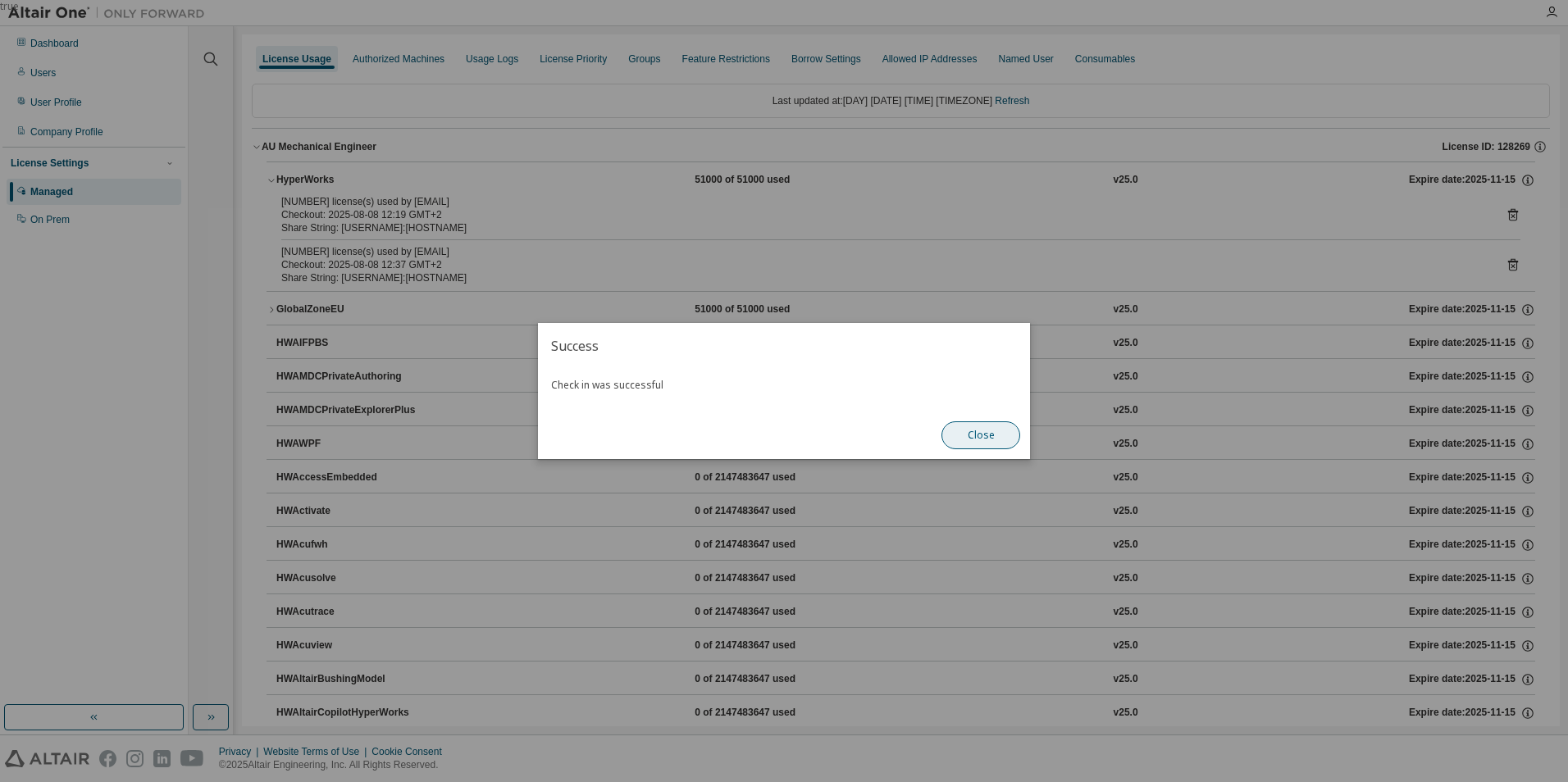 click on "Close" at bounding box center (981, 435) 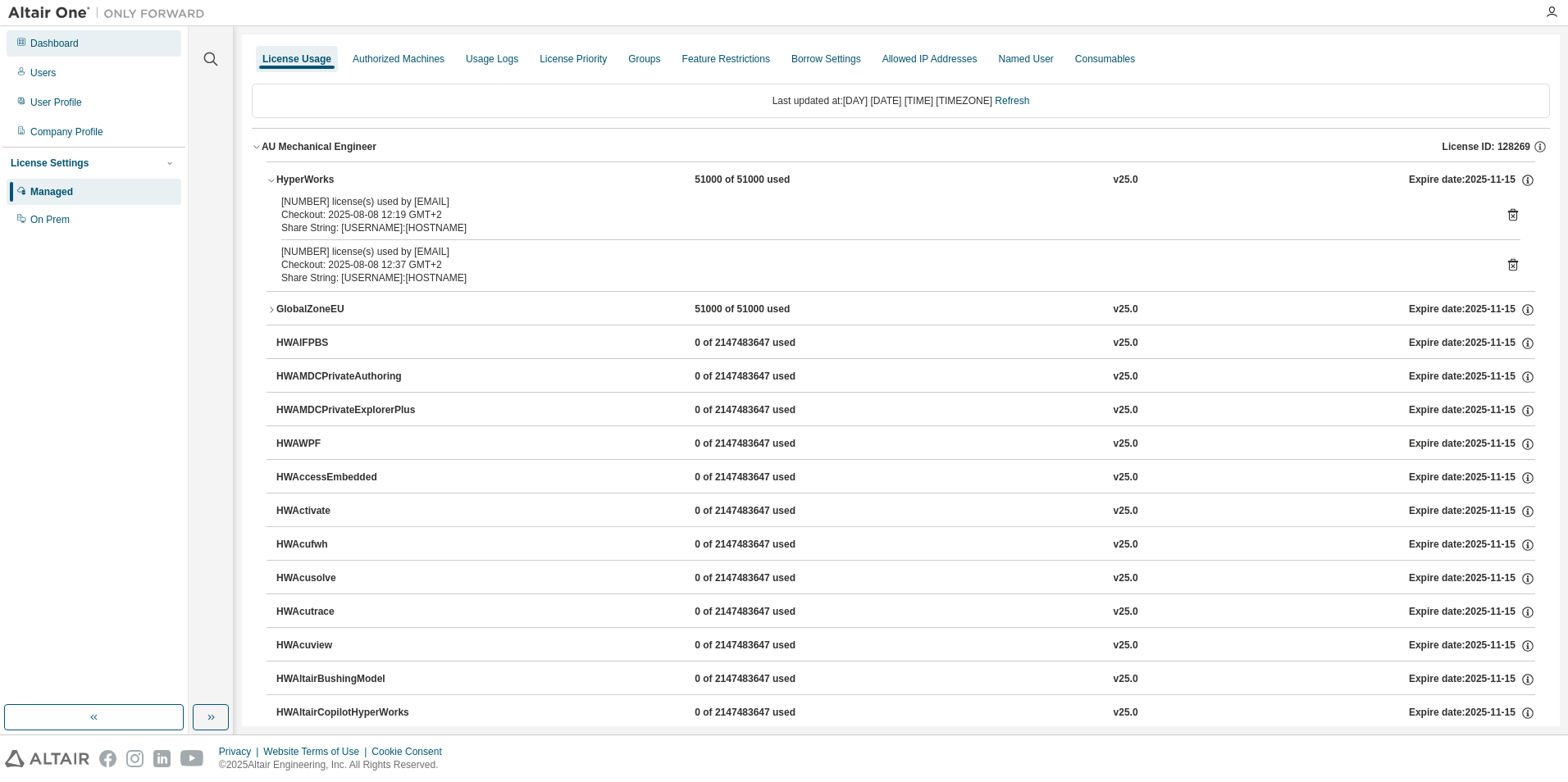 click on "Dashboard" at bounding box center [54, 43] 